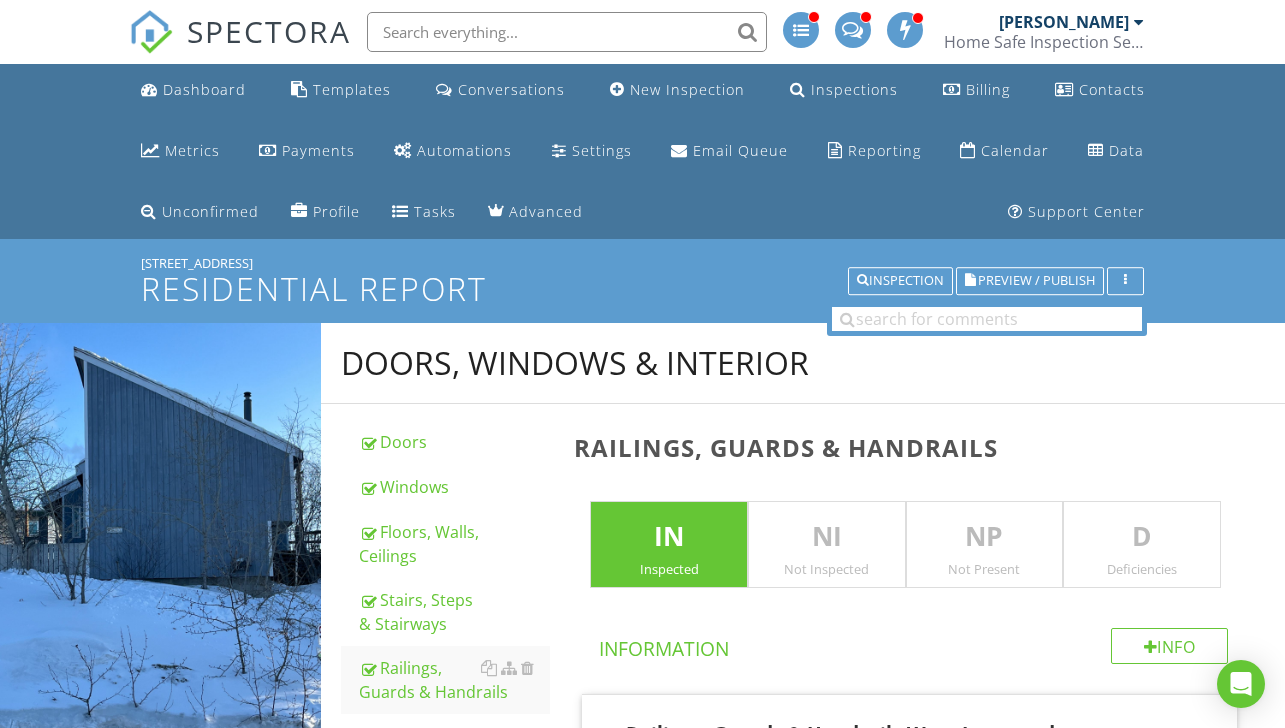 scroll, scrollTop: 482, scrollLeft: 0, axis: vertical 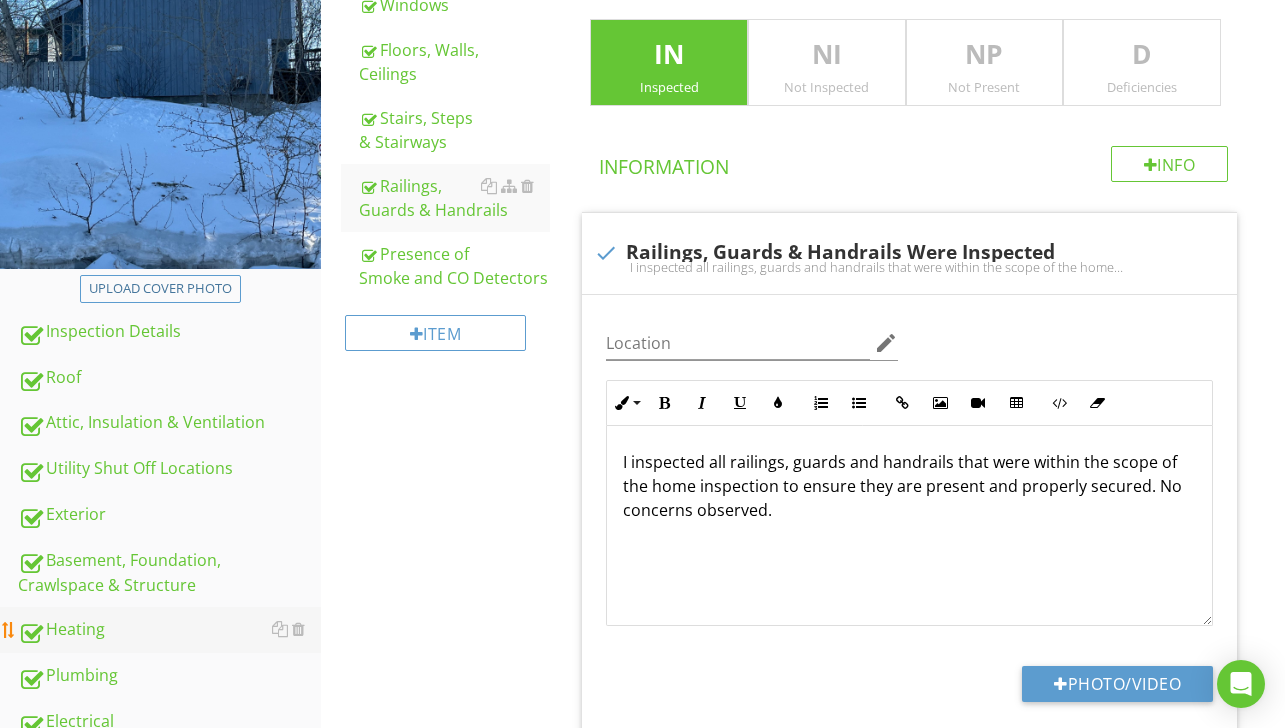 click on "Heating" at bounding box center [169, 630] 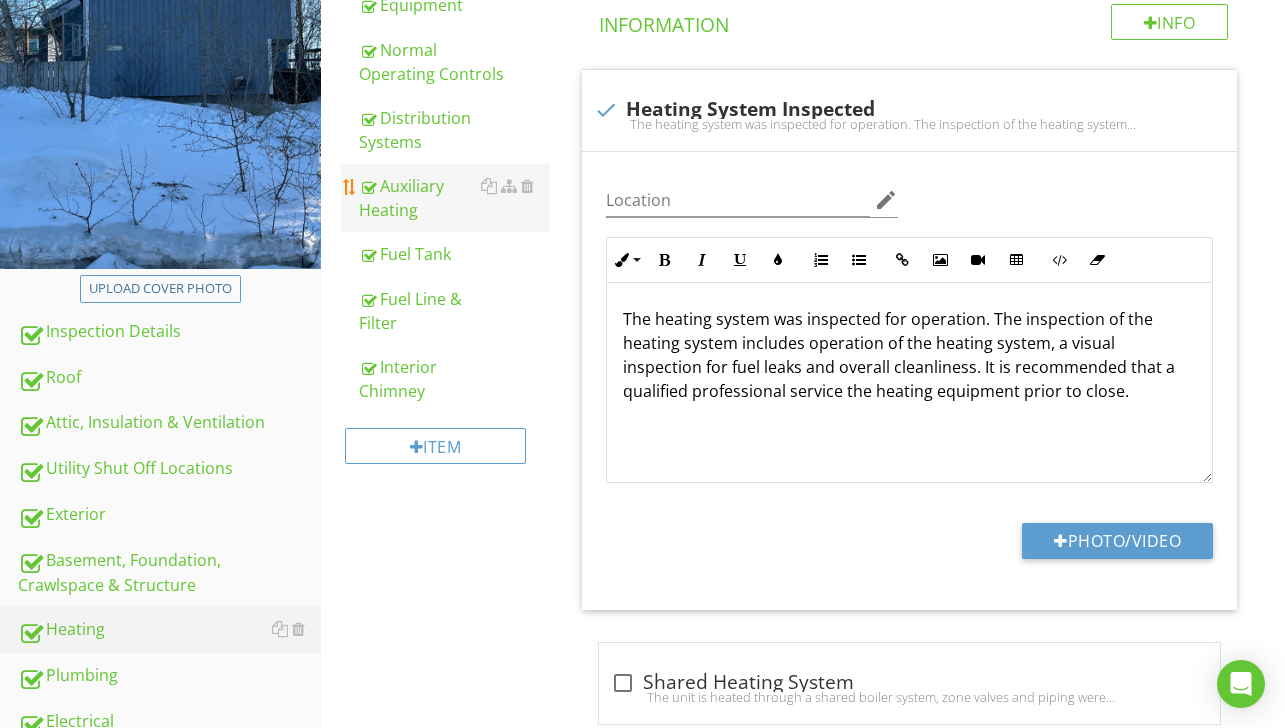 drag, startPoint x: 443, startPoint y: 216, endPoint x: 424, endPoint y: 208, distance: 20.615528 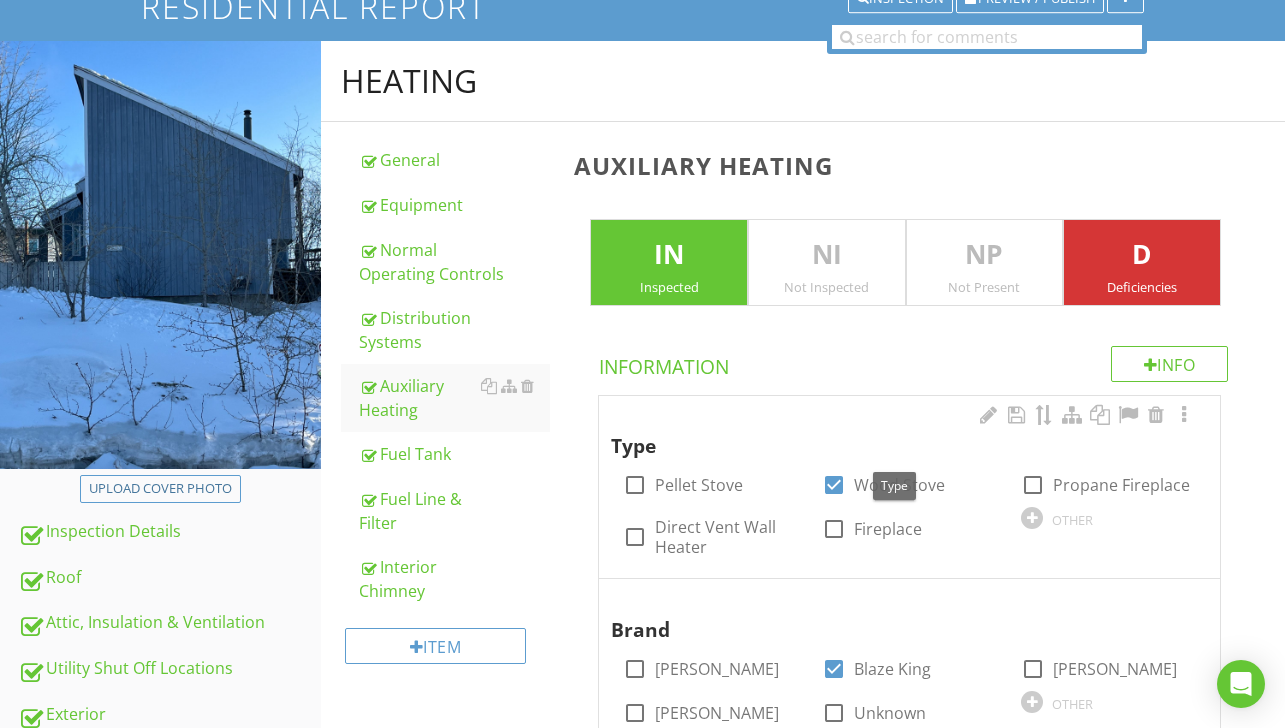 scroll, scrollTop: 0, scrollLeft: 0, axis: both 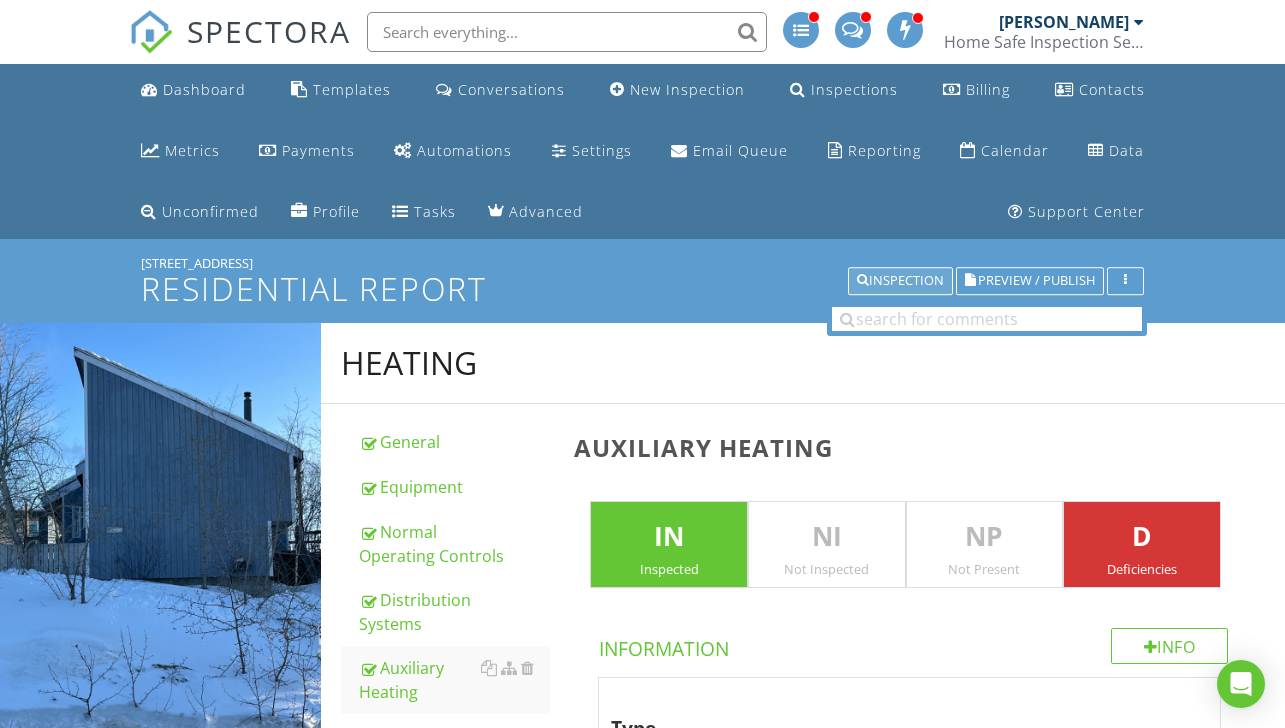 click on "Inspection" at bounding box center [900, 281] 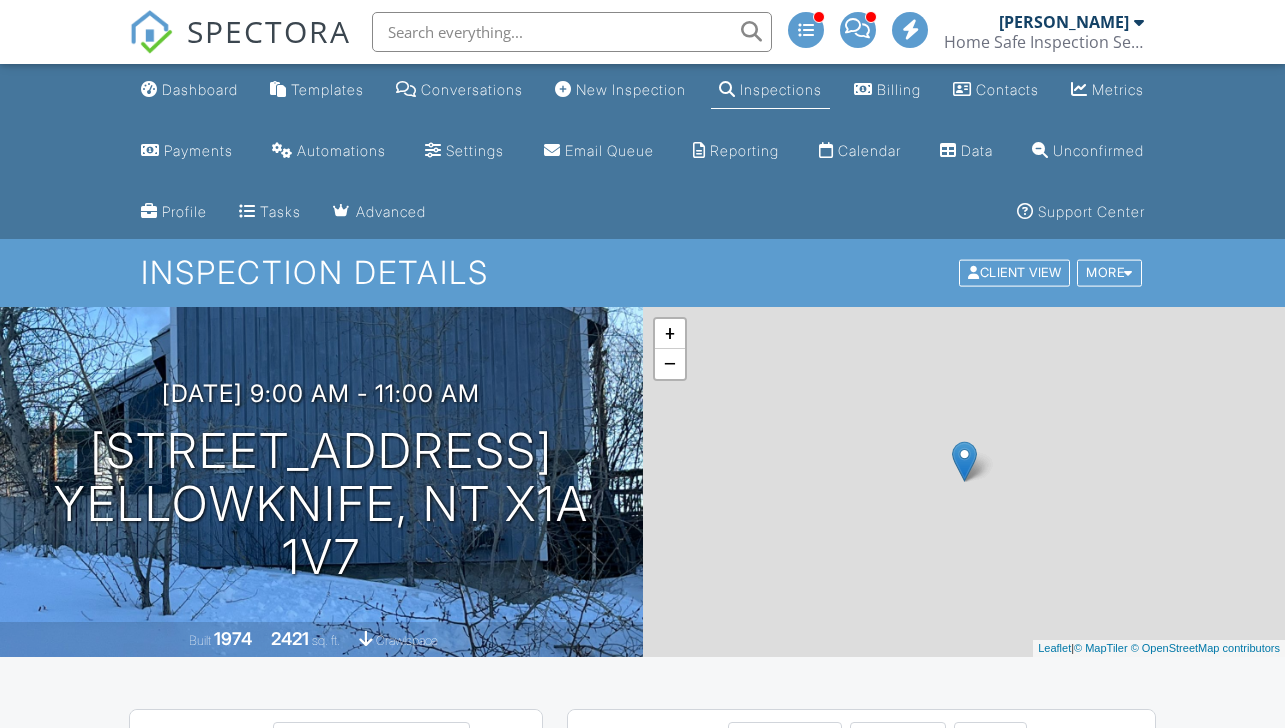 scroll, scrollTop: 0, scrollLeft: 0, axis: both 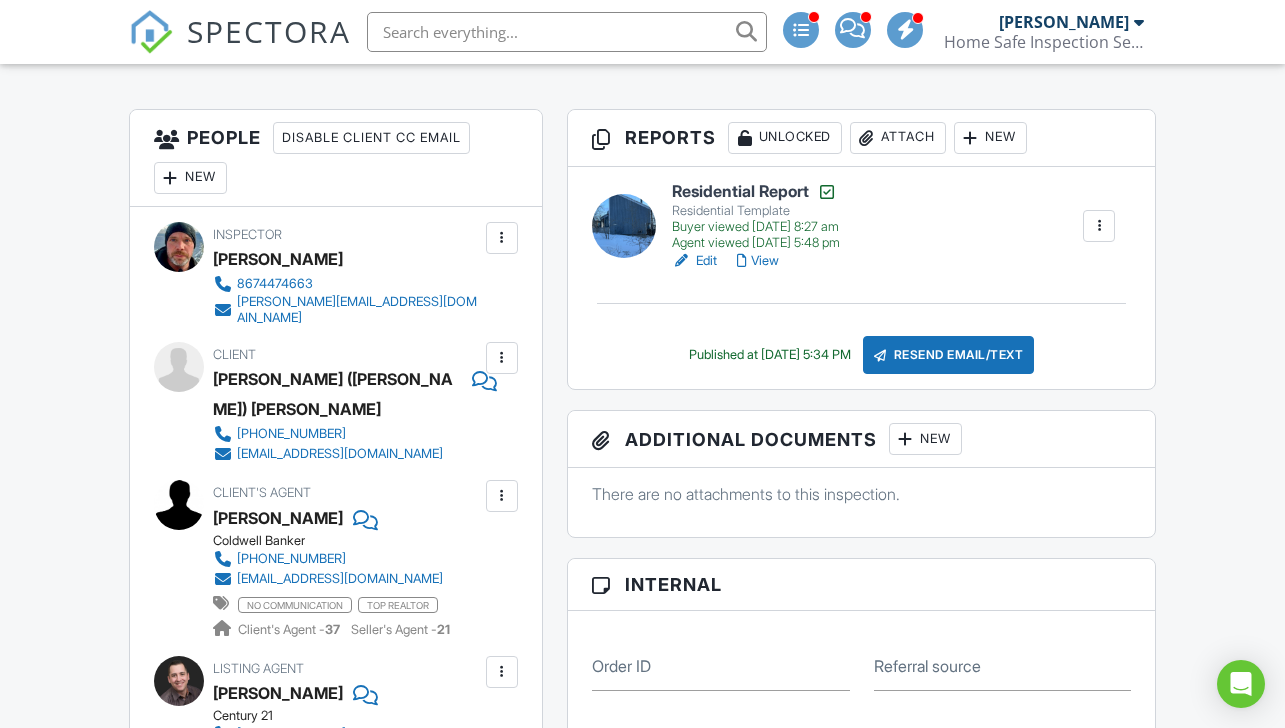 click on "Disable All Notifications" at bounding box center [862, 728] 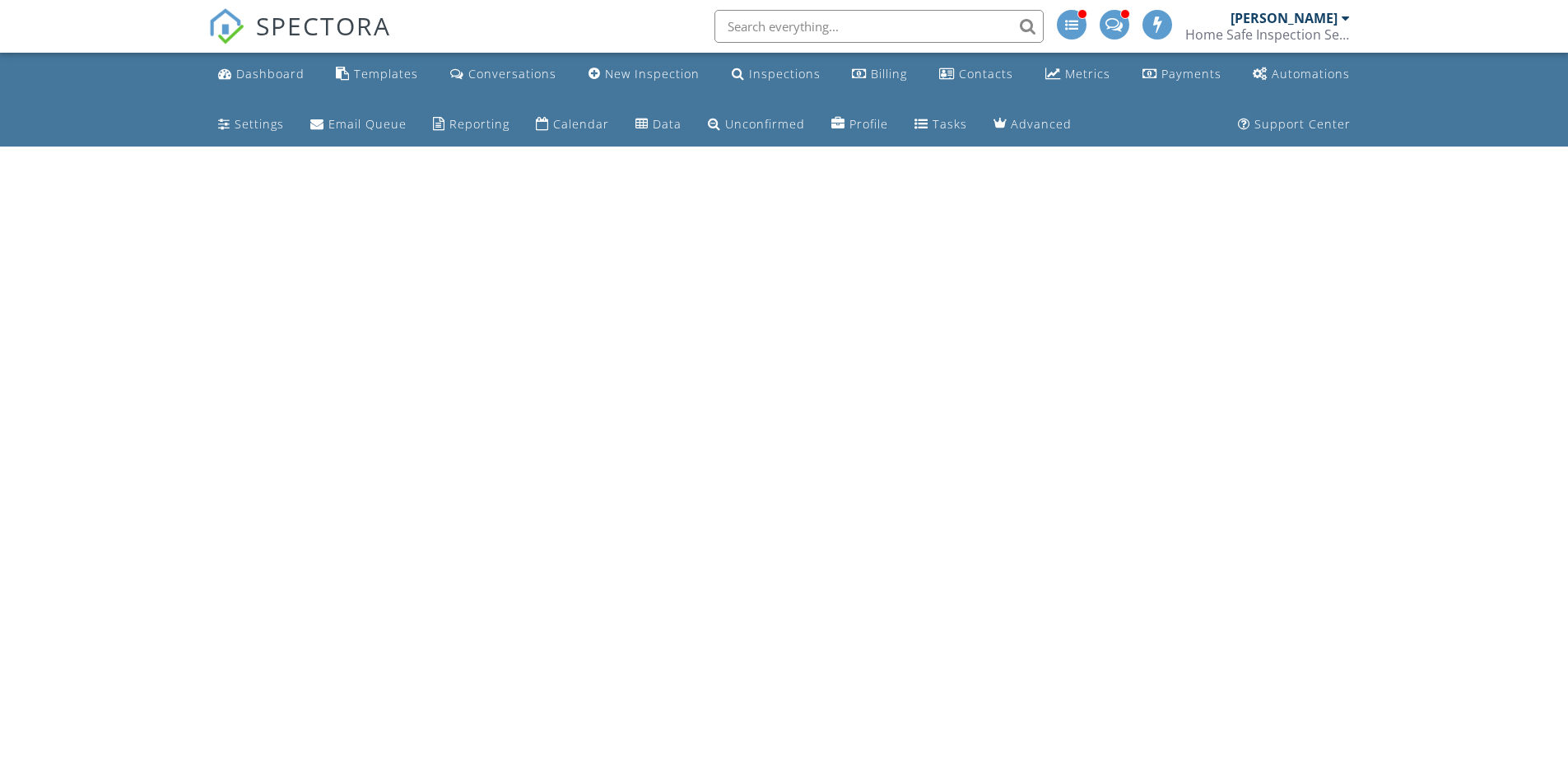 scroll, scrollTop: 0, scrollLeft: 0, axis: both 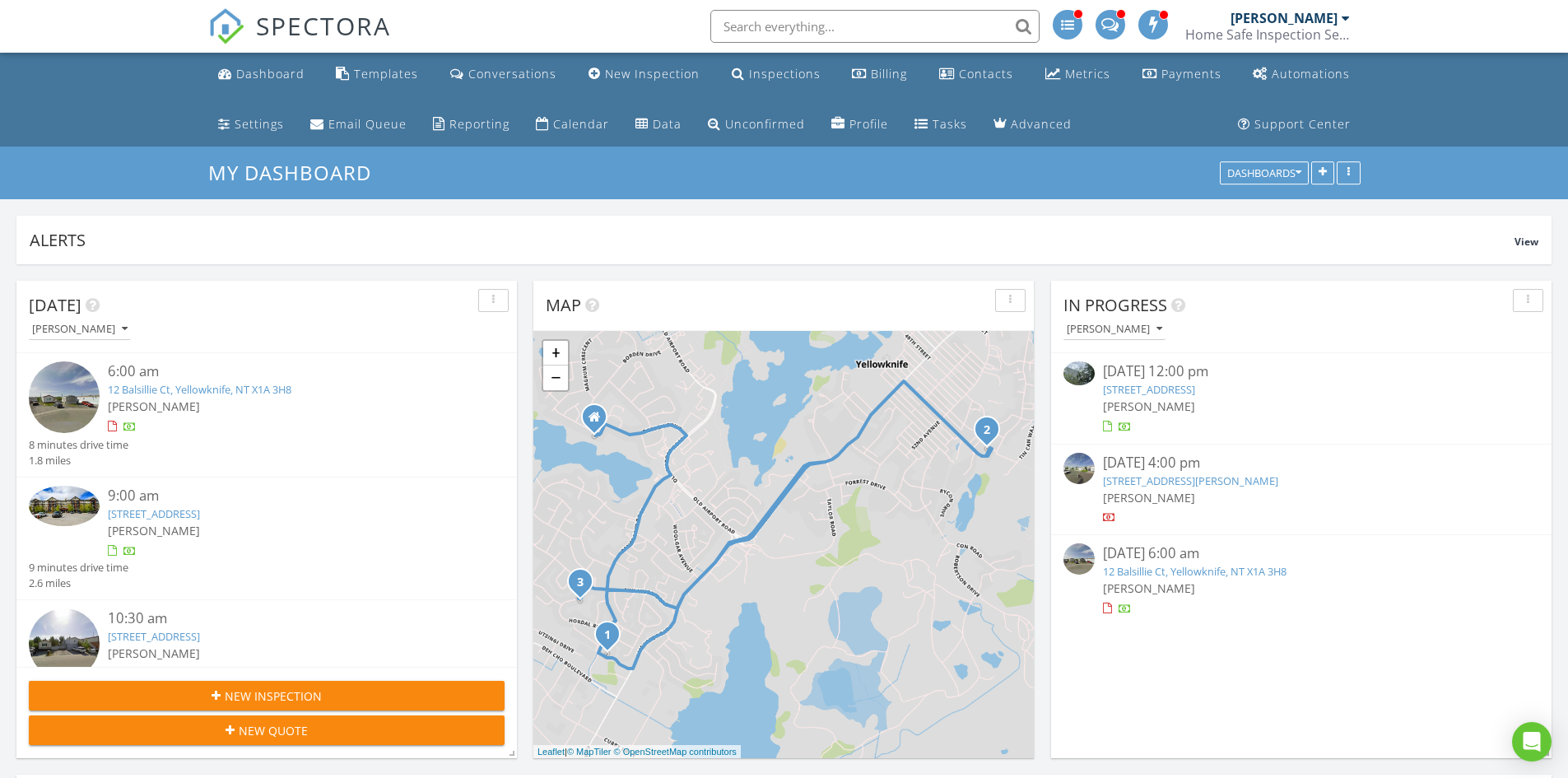 click on "12 Balsillie Ct, Yellowknife, NT X1A 3H8" at bounding box center (1194, 571) 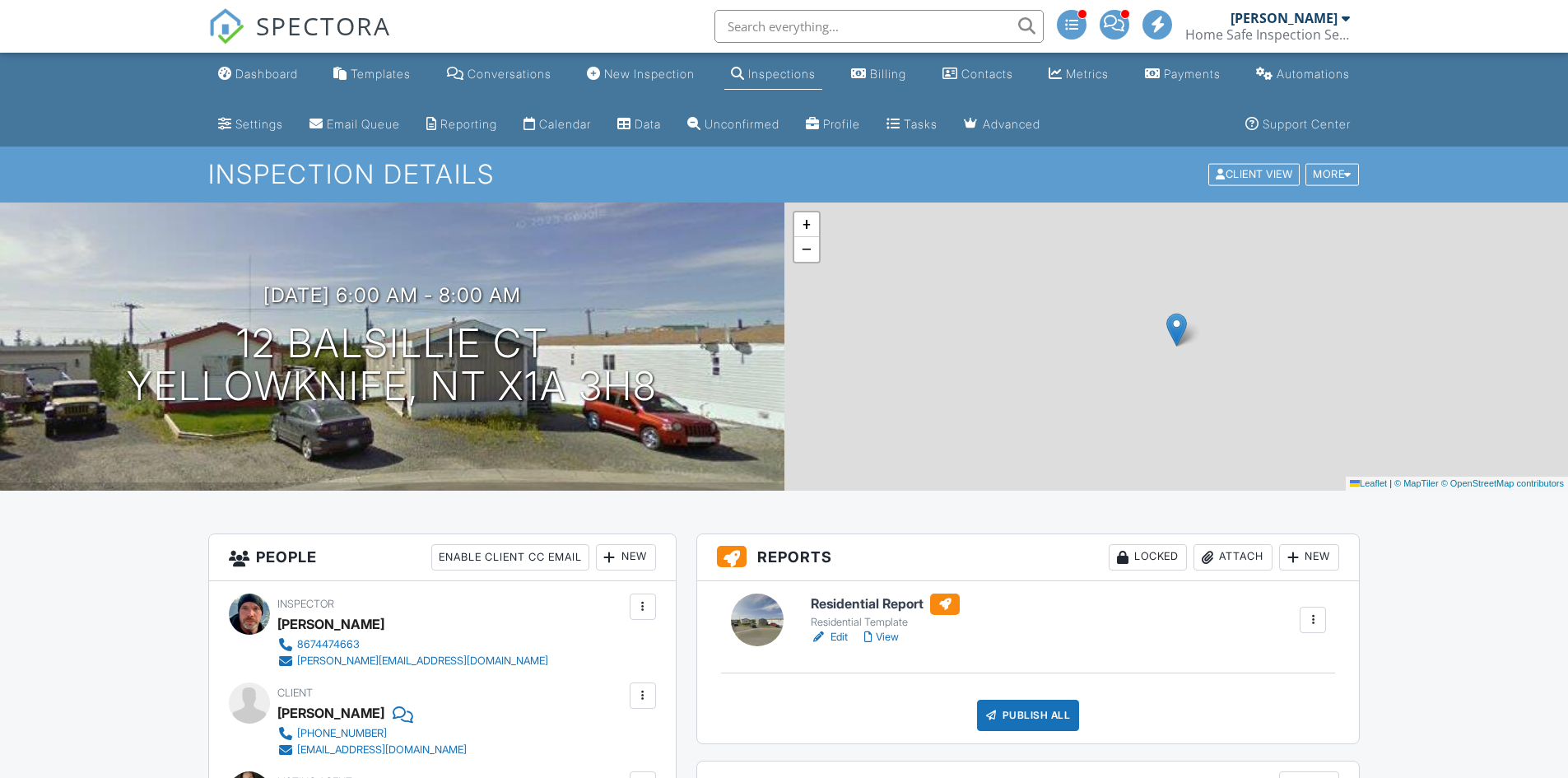 scroll, scrollTop: 0, scrollLeft: 0, axis: both 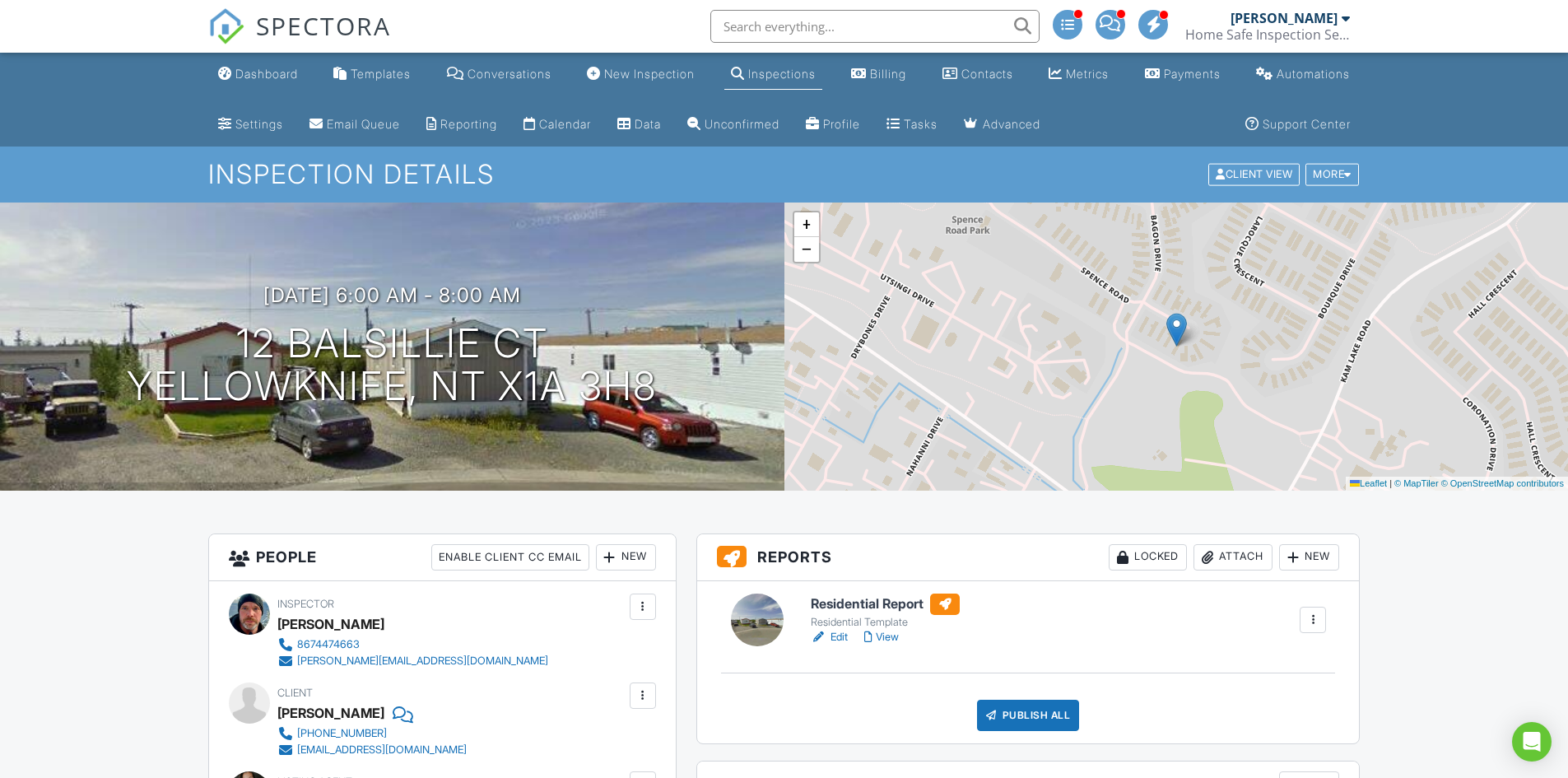 click on "Edit" at bounding box center [829, 637] 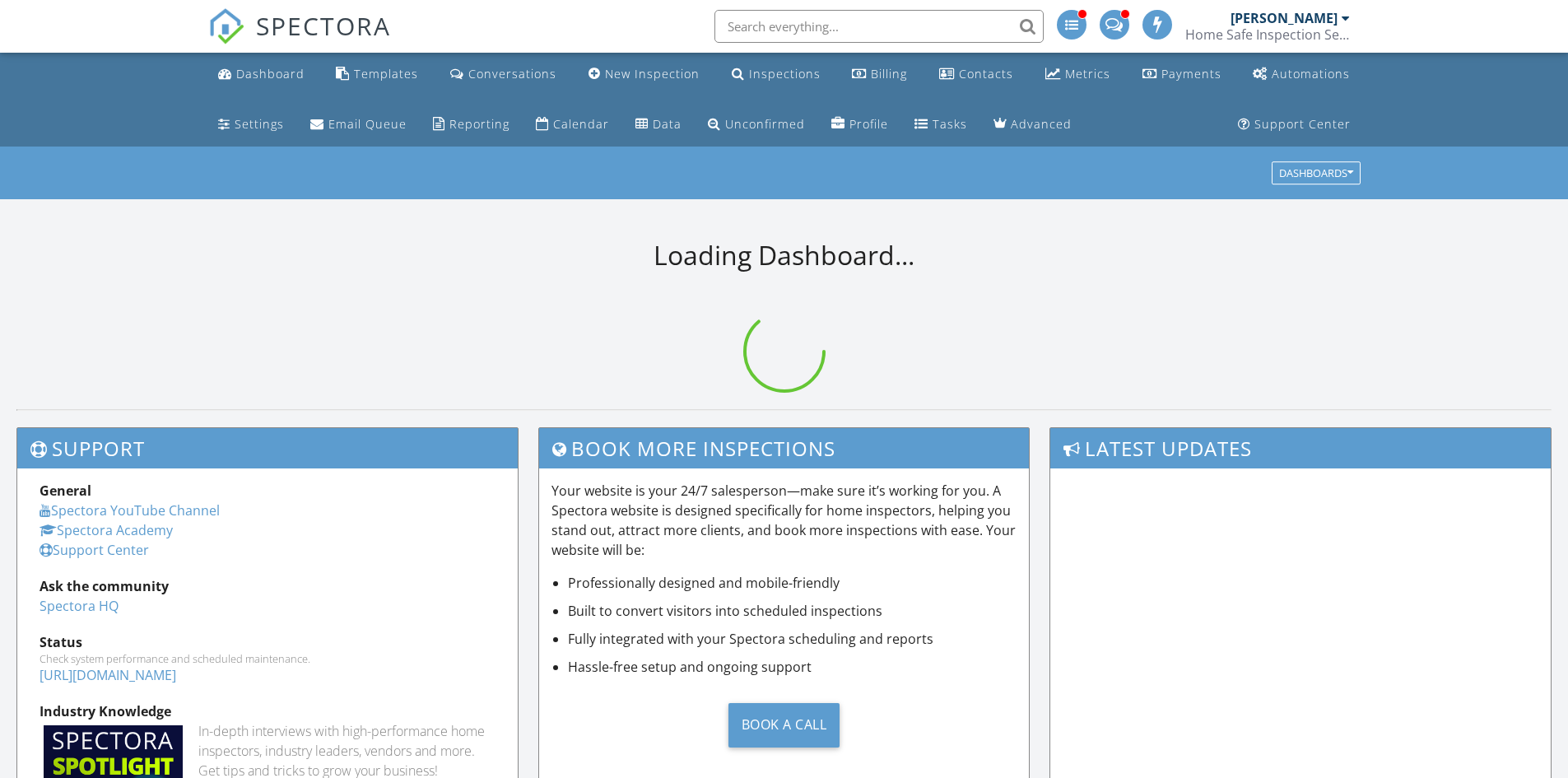 scroll, scrollTop: 0, scrollLeft: 0, axis: both 